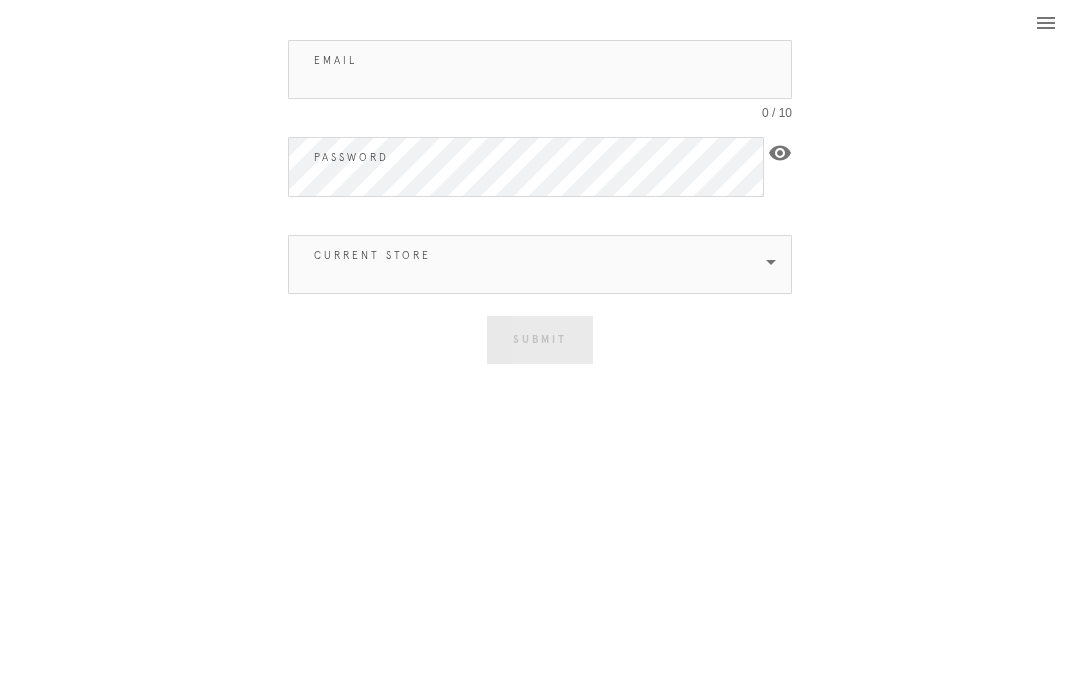 scroll, scrollTop: 0, scrollLeft: 0, axis: both 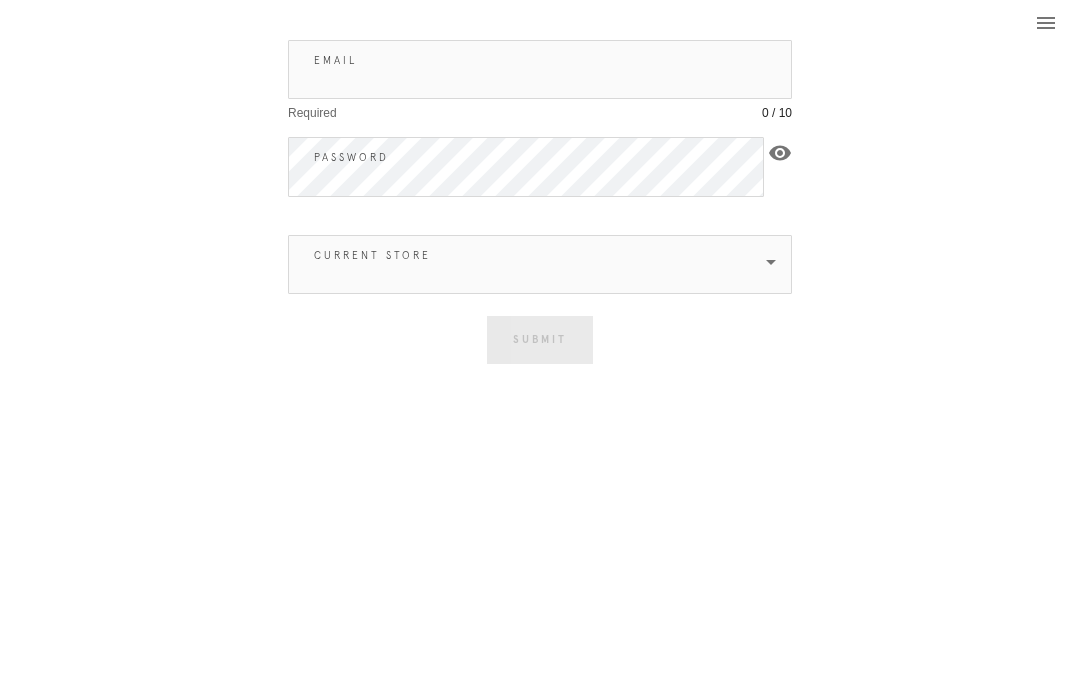 type on "[PERSON_NAME][EMAIL_ADDRESS][DOMAIN_NAME]" 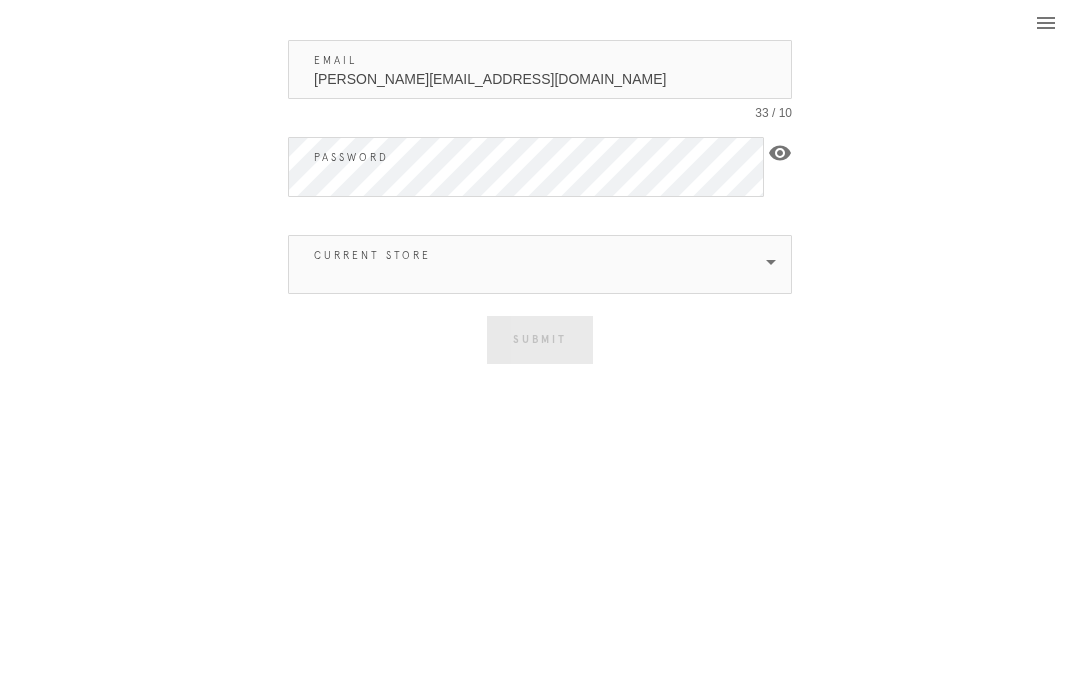 click at bounding box center (526, 264) 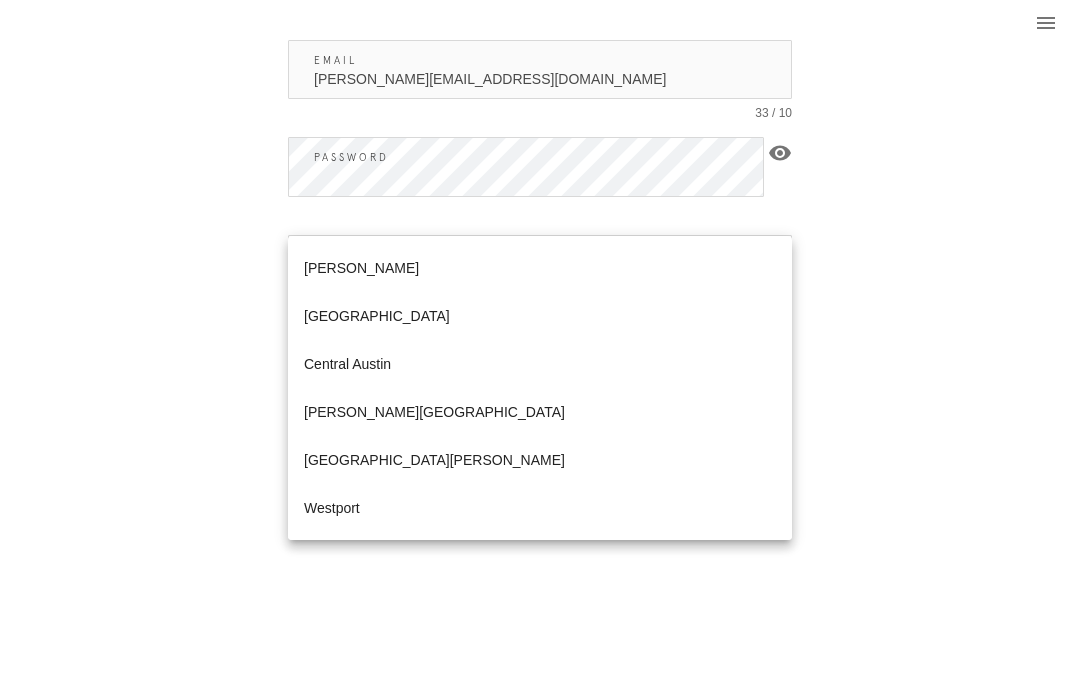 click on "Central Austin" at bounding box center (540, 364) 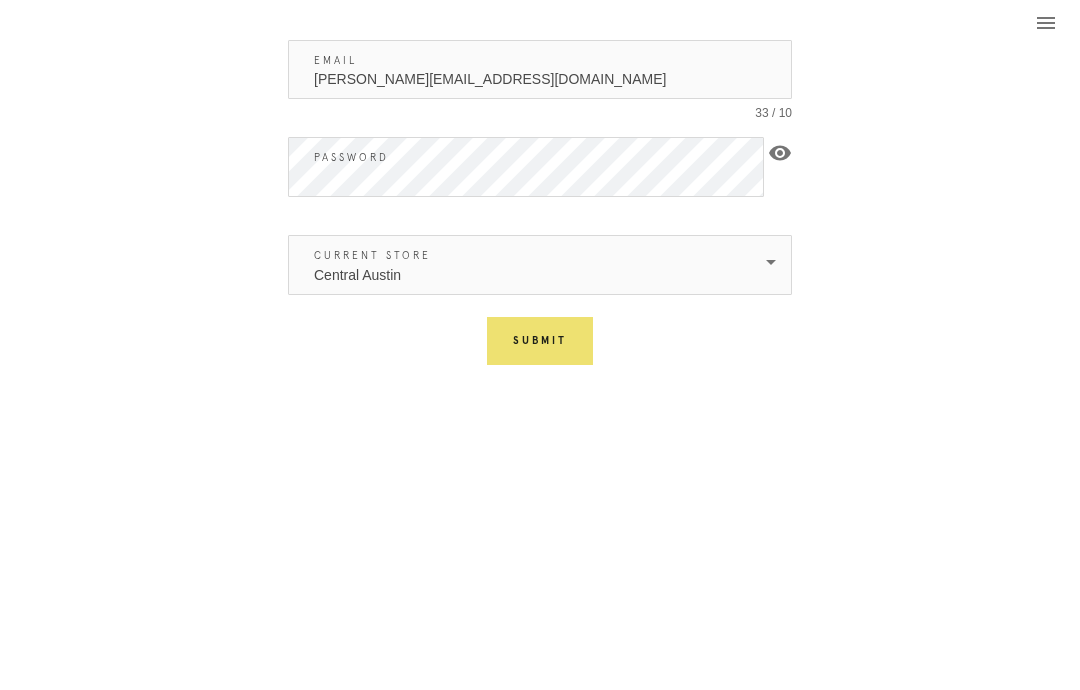 click on "Submit" at bounding box center [540, 341] 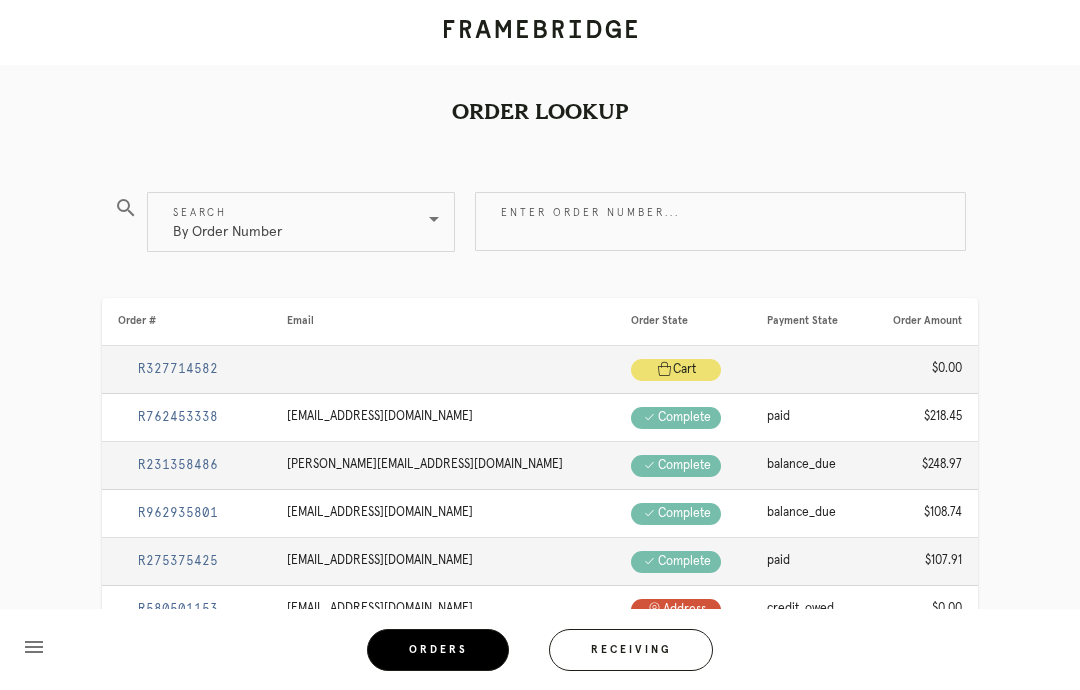 click on "By Order Number" at bounding box center [227, 222] 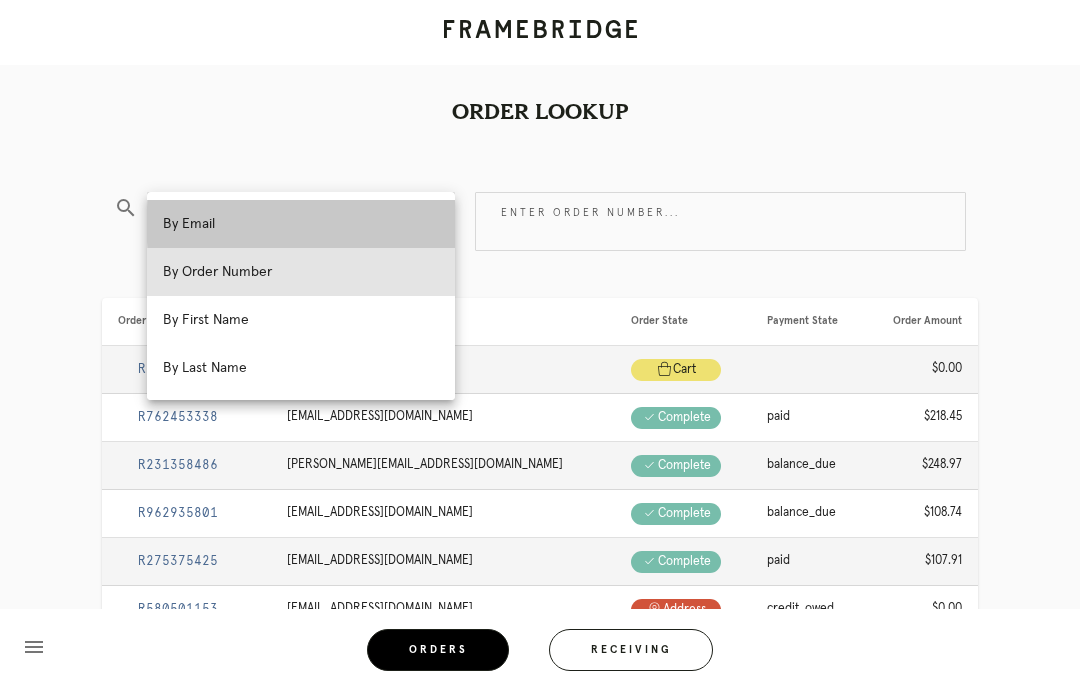 click on "By Email" at bounding box center [301, 224] 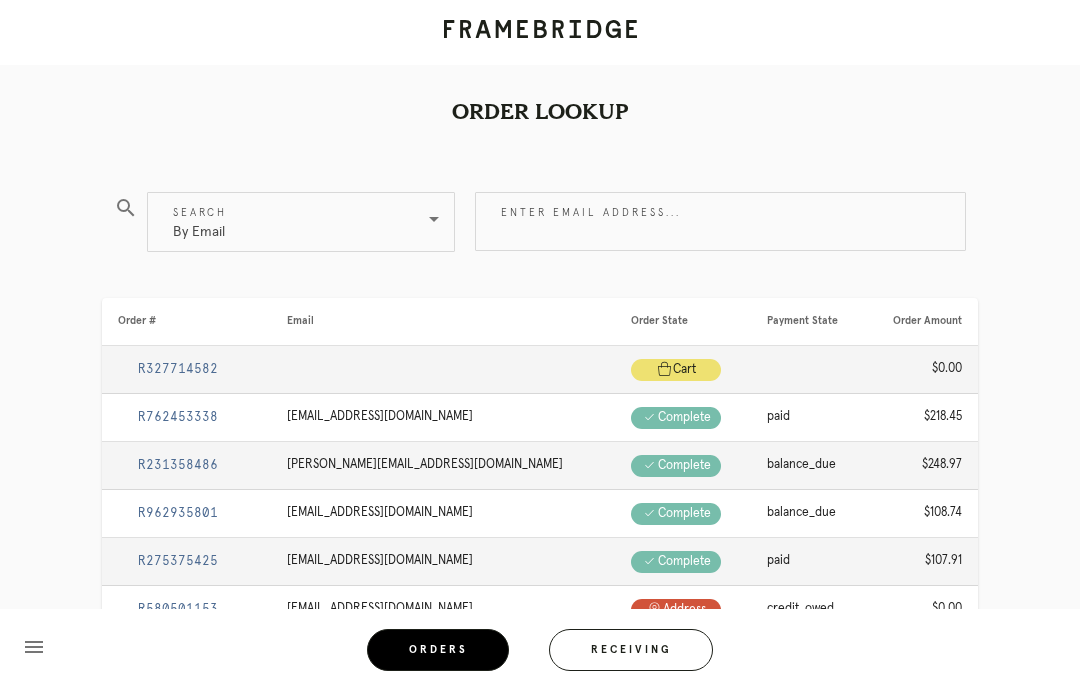 click on "Enter email address..." at bounding box center (720, 221) 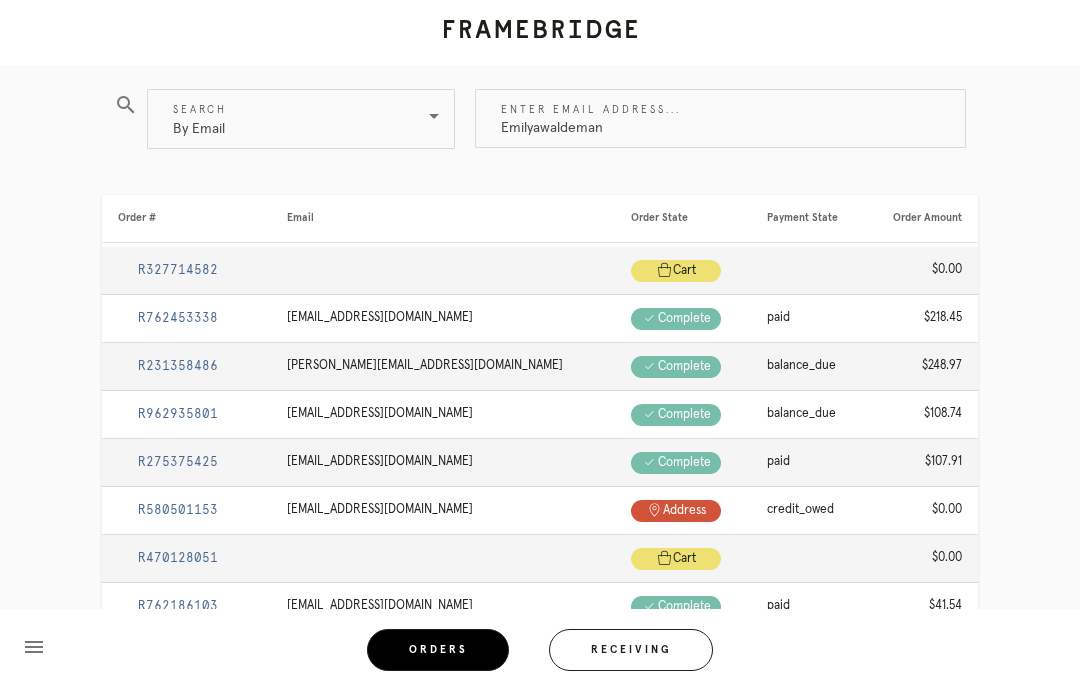 scroll, scrollTop: 80, scrollLeft: 0, axis: vertical 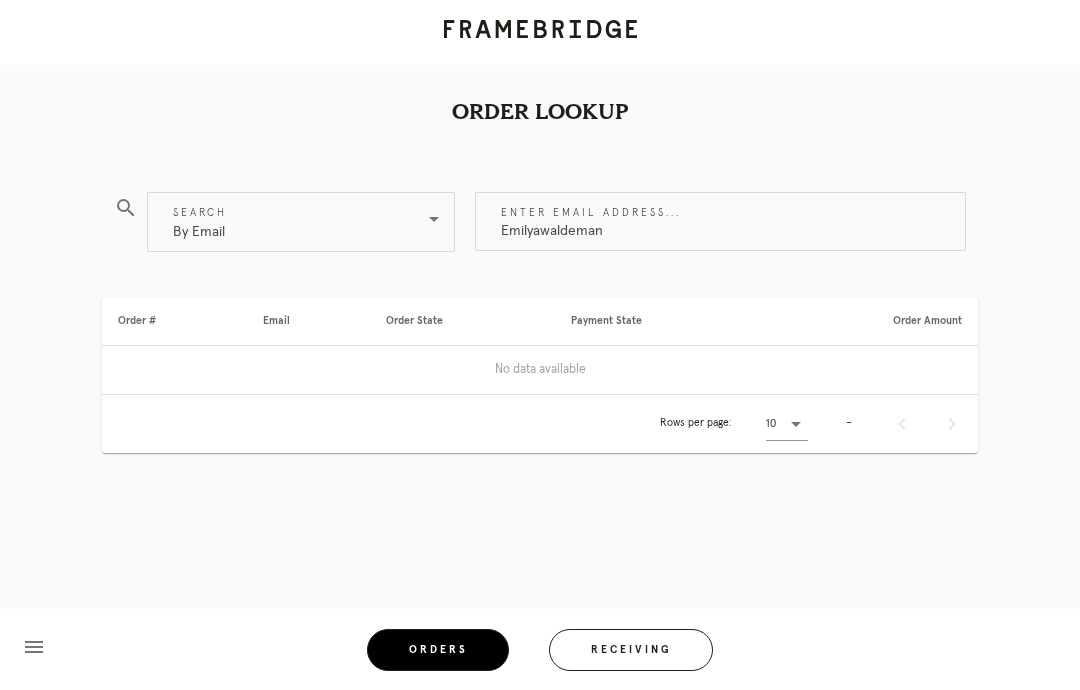 click on "Emilyawaldeman" at bounding box center [720, 221] 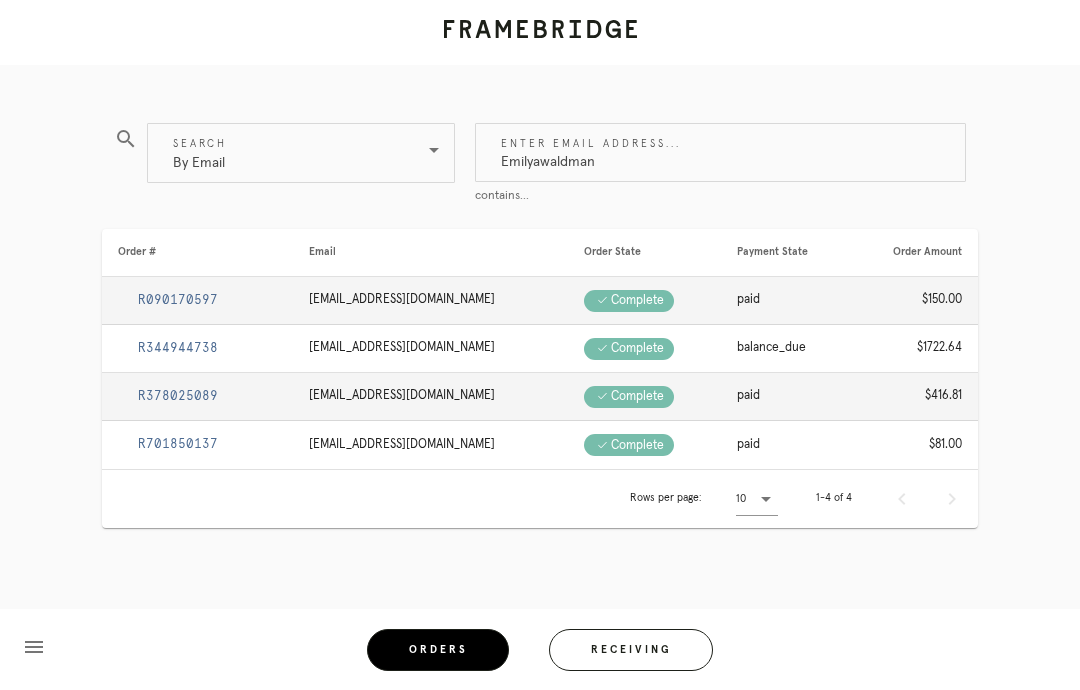 type on "Emilyawaldman" 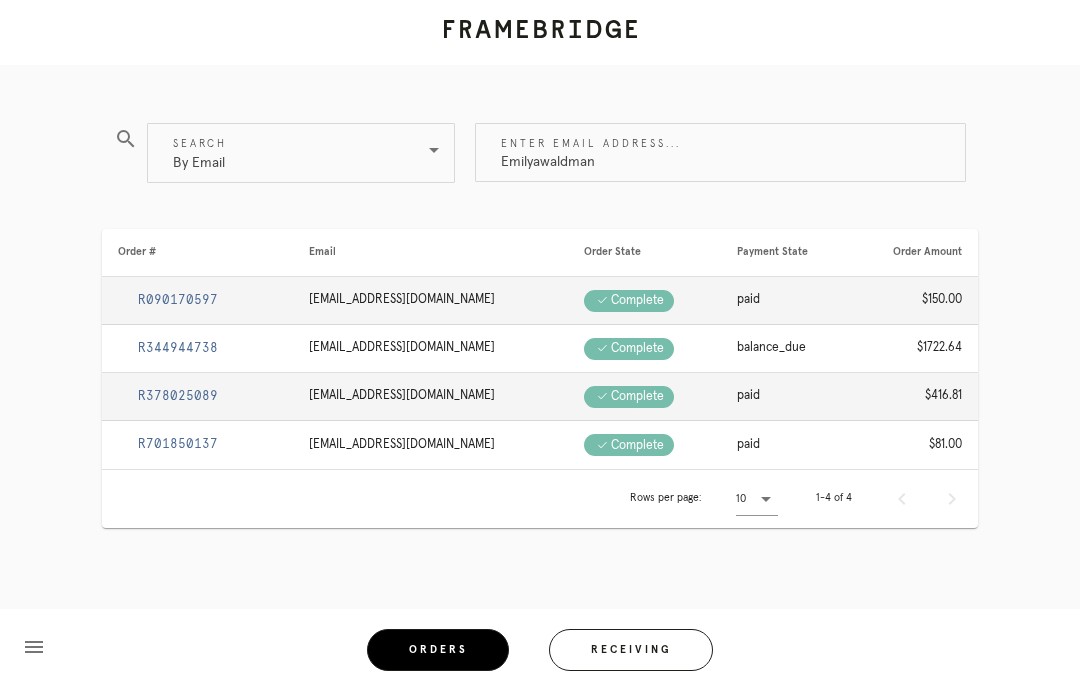 click on "R344944738" at bounding box center [178, 348] 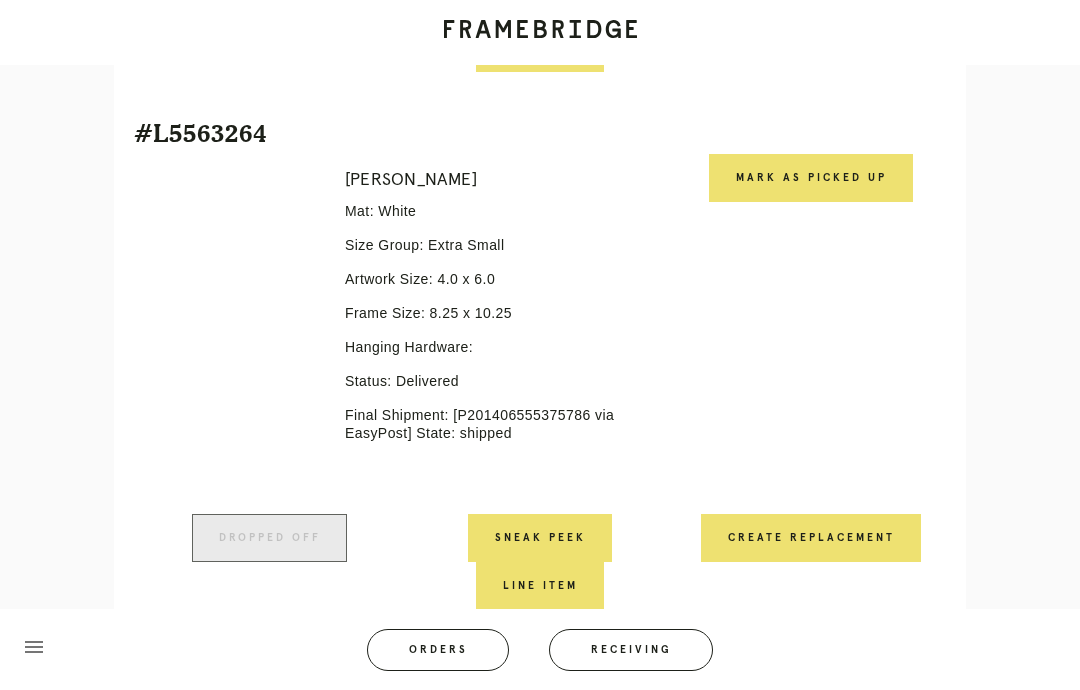 scroll, scrollTop: 1967, scrollLeft: 0, axis: vertical 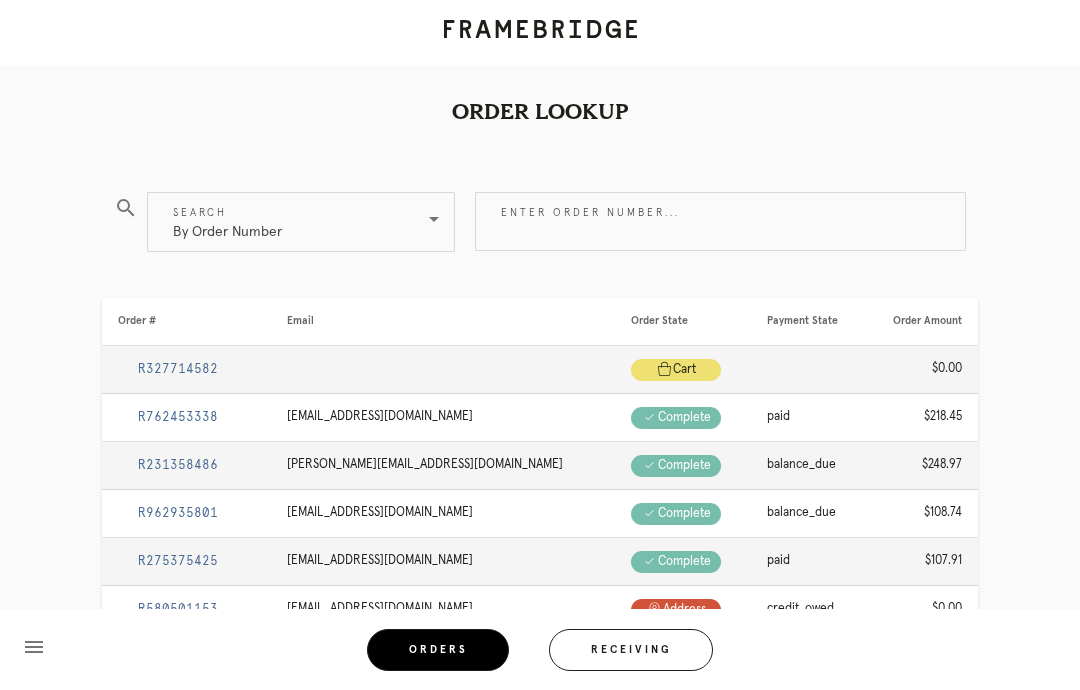 click on "By Order Number" at bounding box center (287, 222) 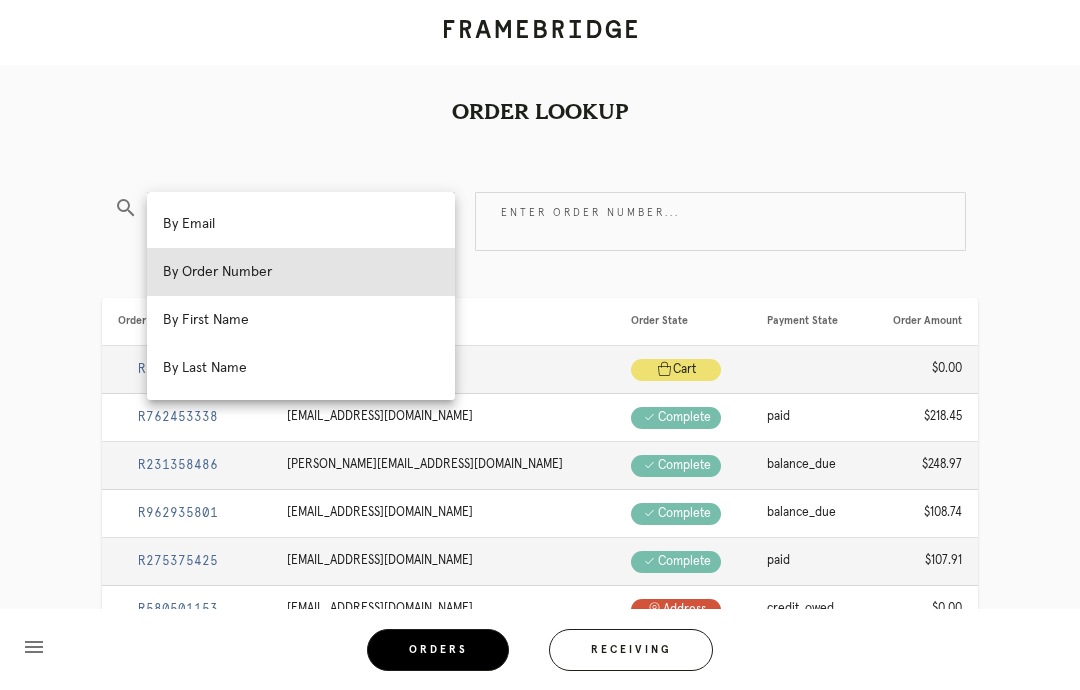 click on "Receiving" at bounding box center [631, 650] 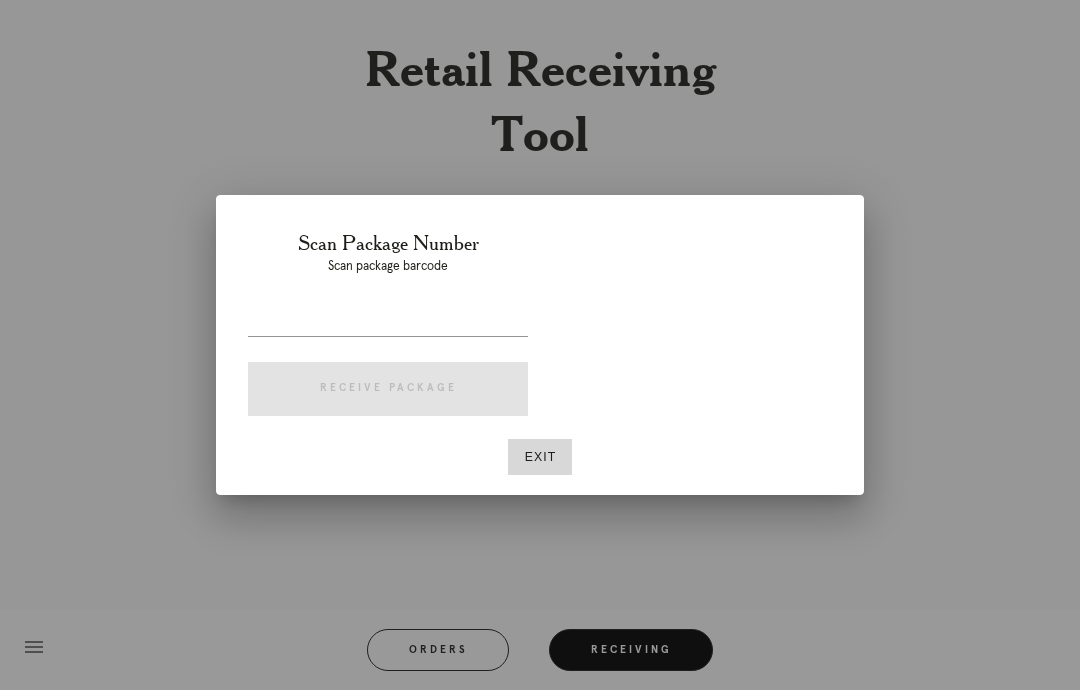 click at bounding box center [388, 320] 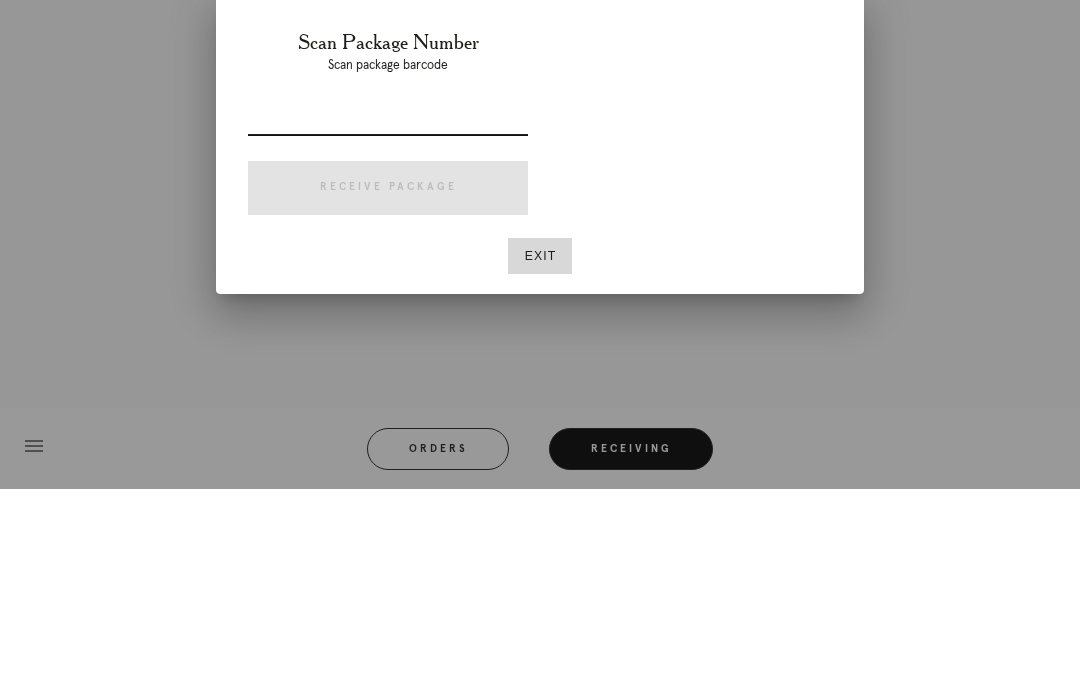 click at bounding box center [388, 320] 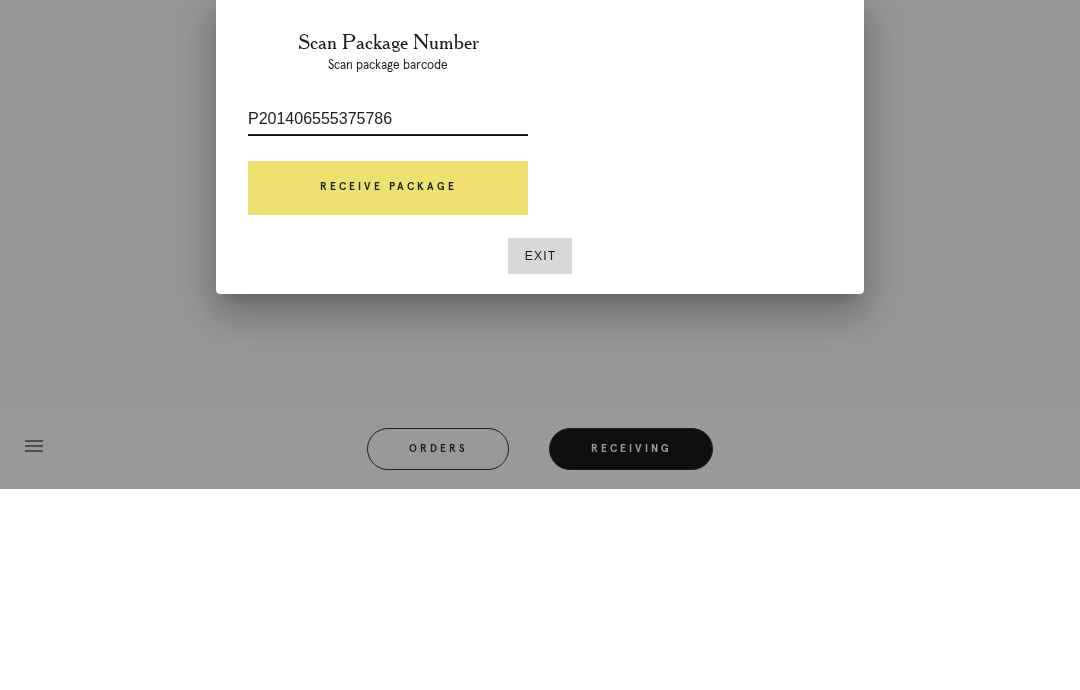 type on "P201406555375786" 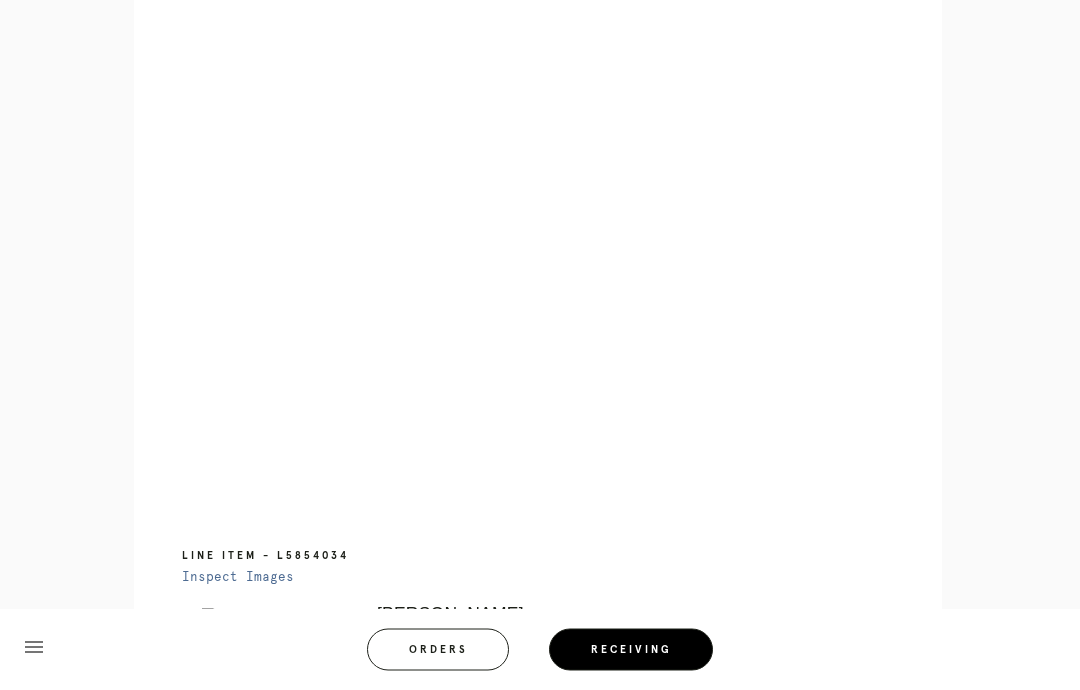scroll, scrollTop: 1451, scrollLeft: 0, axis: vertical 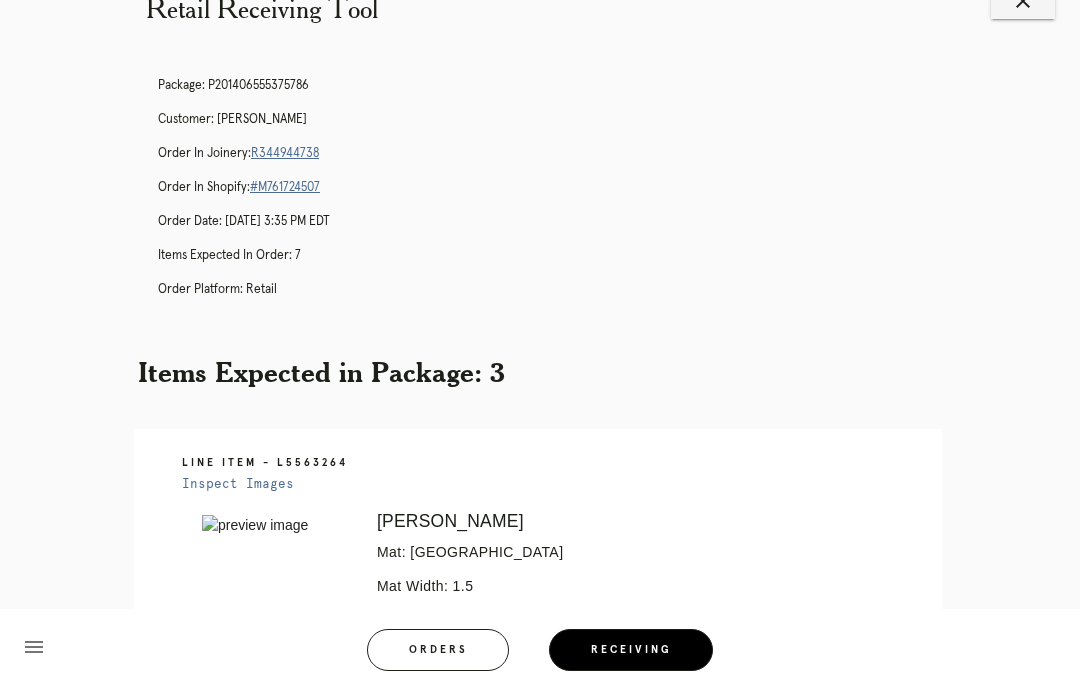 click on "R344944738" at bounding box center (285, 153) 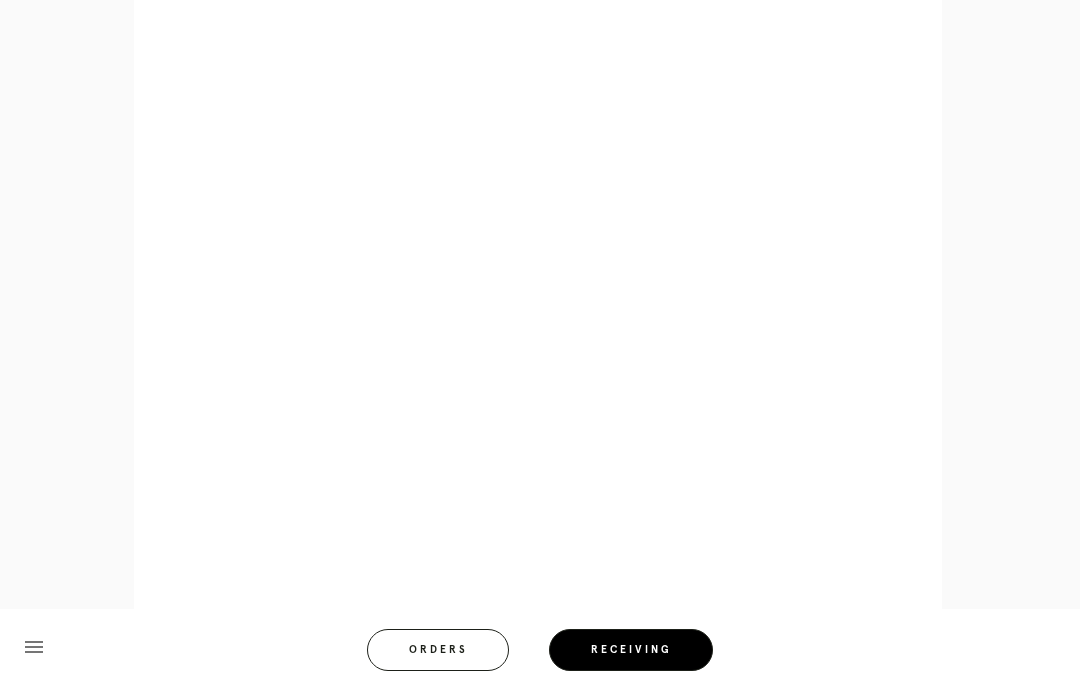 scroll, scrollTop: 2013, scrollLeft: 0, axis: vertical 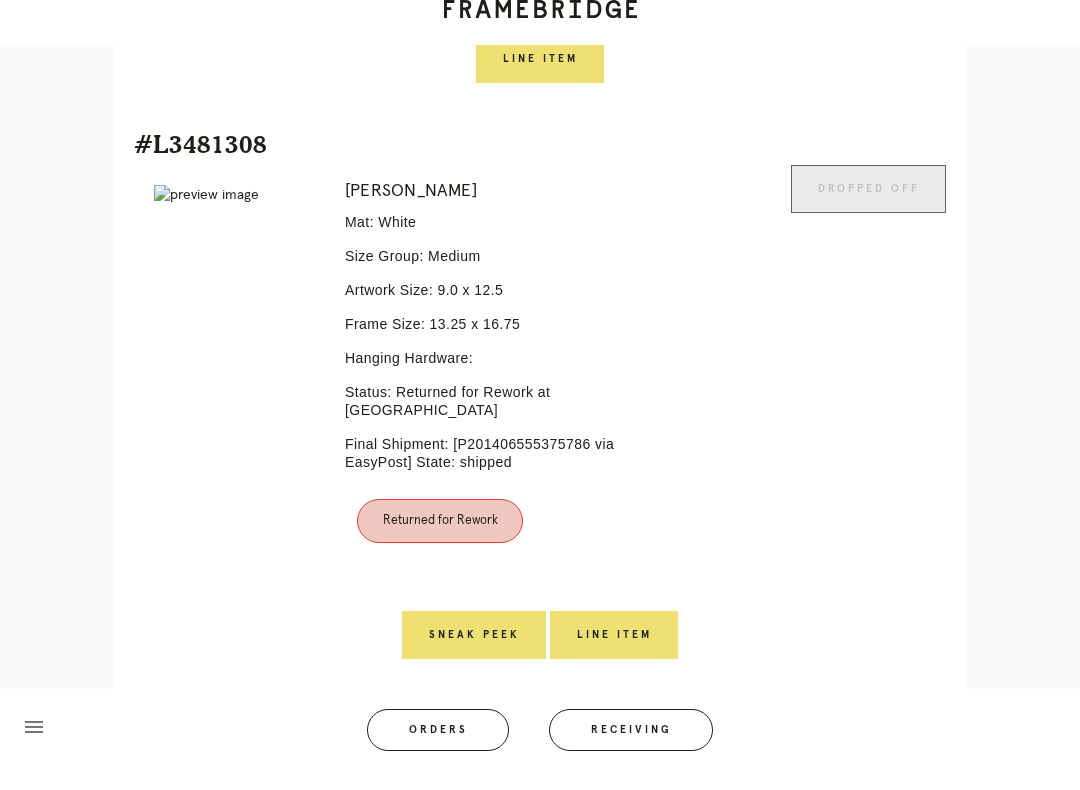 click on "Line Item" at bounding box center [614, 655] 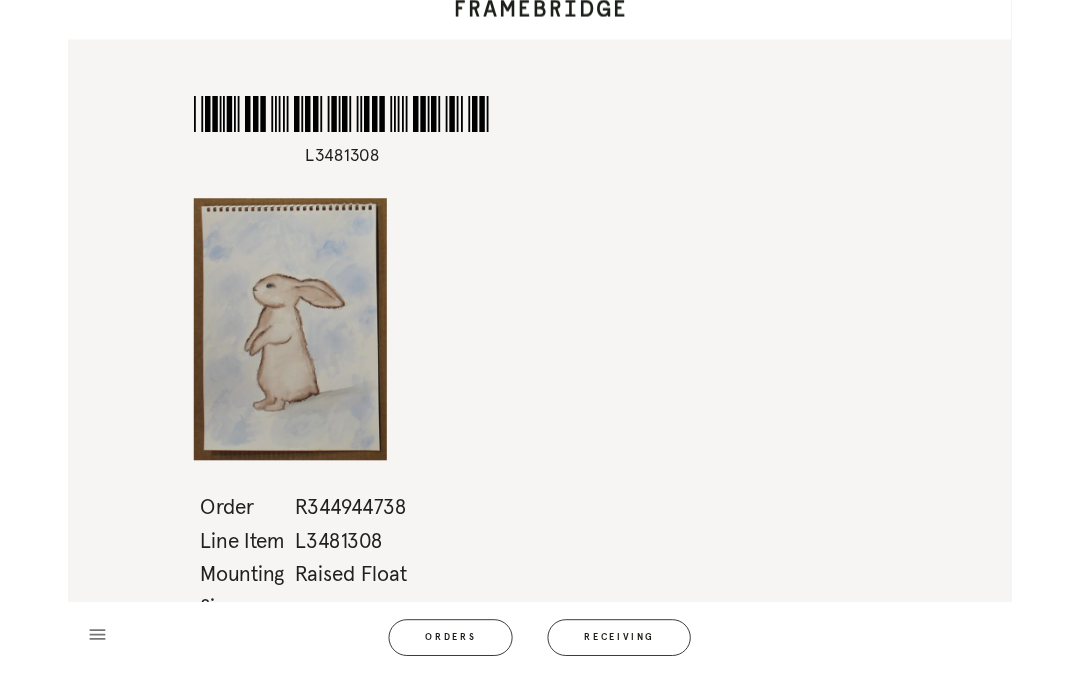 scroll, scrollTop: 0, scrollLeft: 0, axis: both 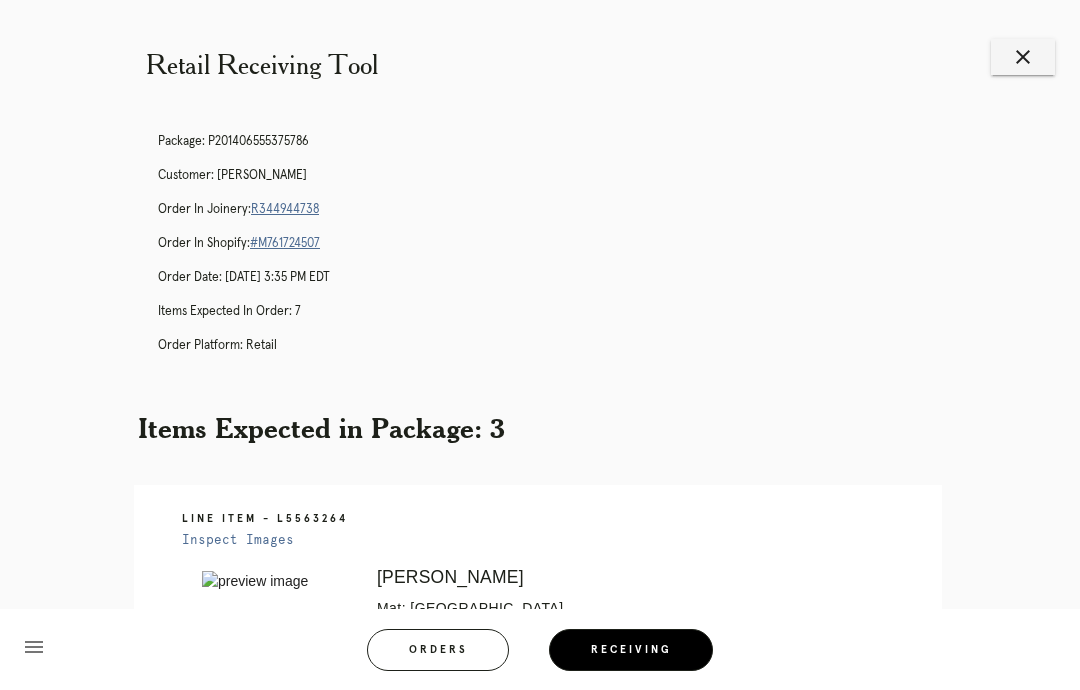 click on "R344944738" at bounding box center (285, 209) 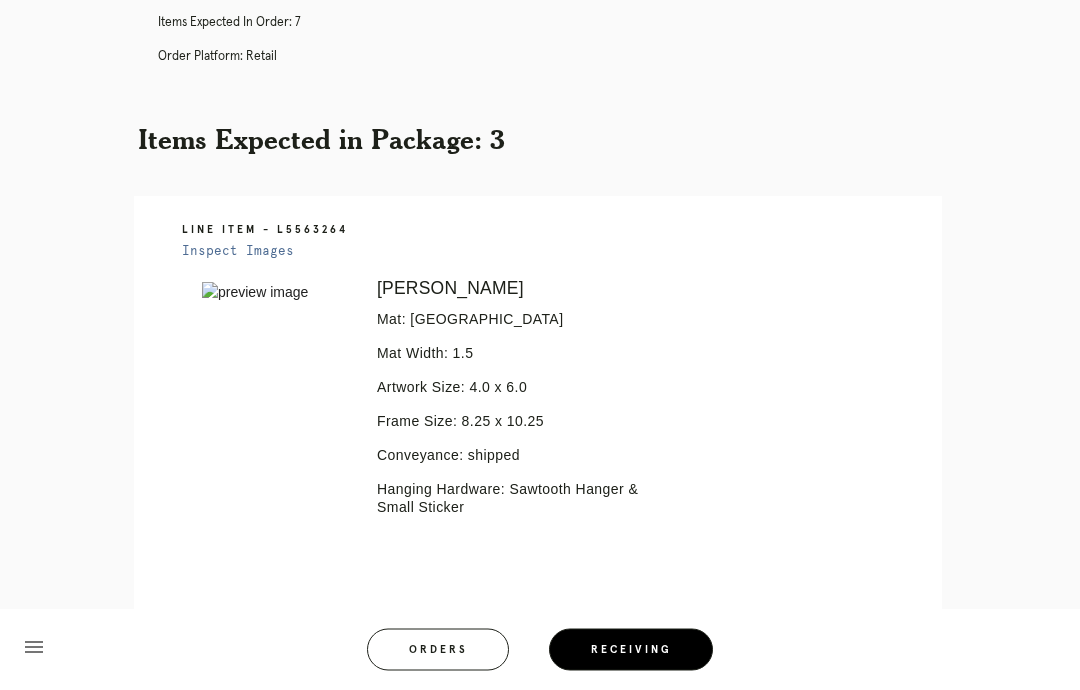 scroll, scrollTop: 264, scrollLeft: 0, axis: vertical 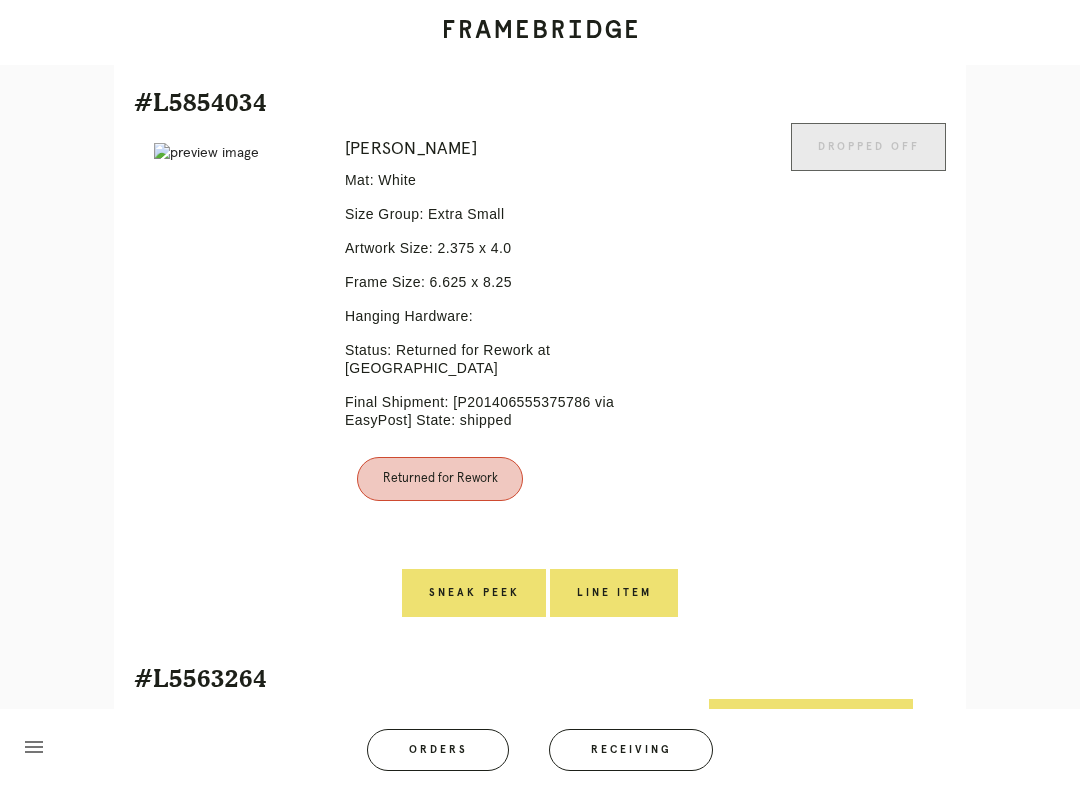 click on "Line Item" at bounding box center [614, 593] 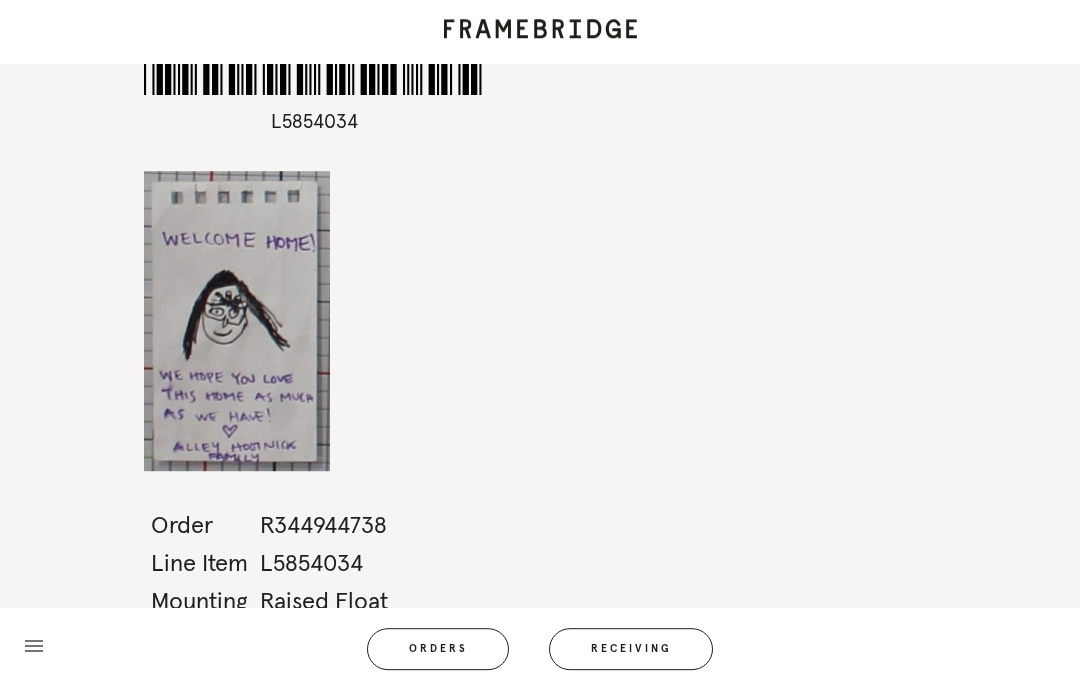 scroll, scrollTop: 80, scrollLeft: 0, axis: vertical 